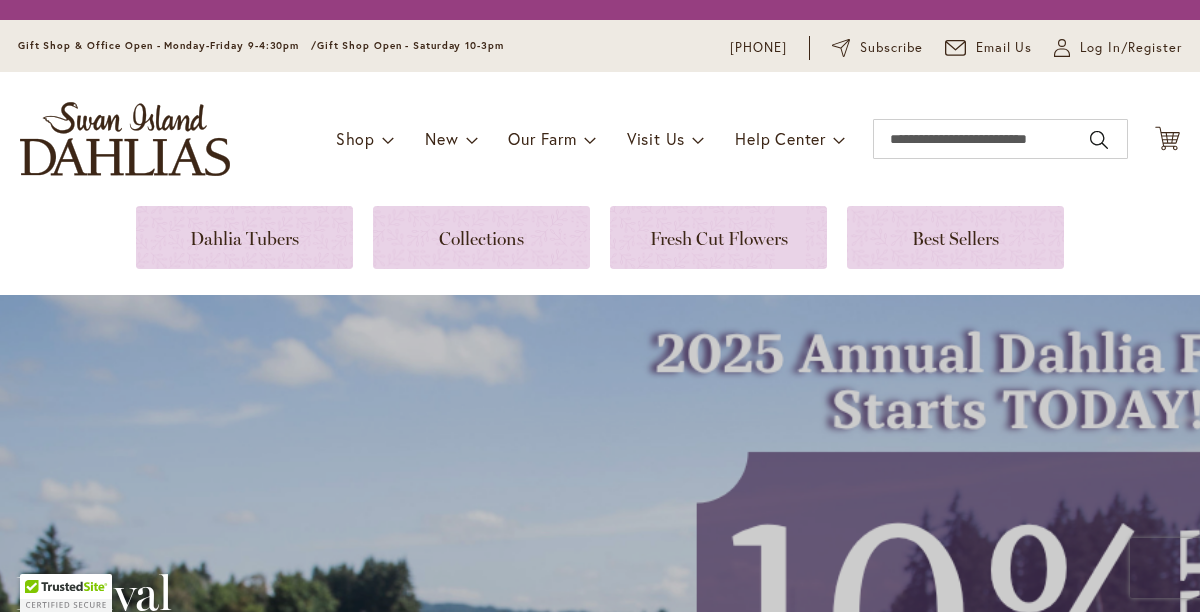 scroll, scrollTop: 0, scrollLeft: 0, axis: both 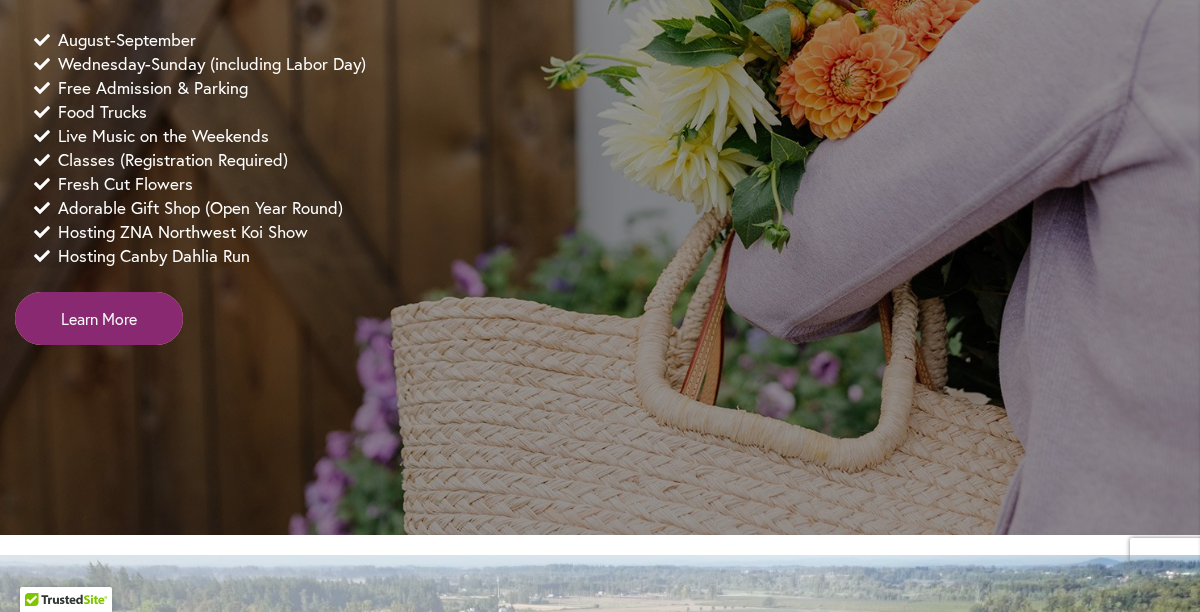 type on "**********" 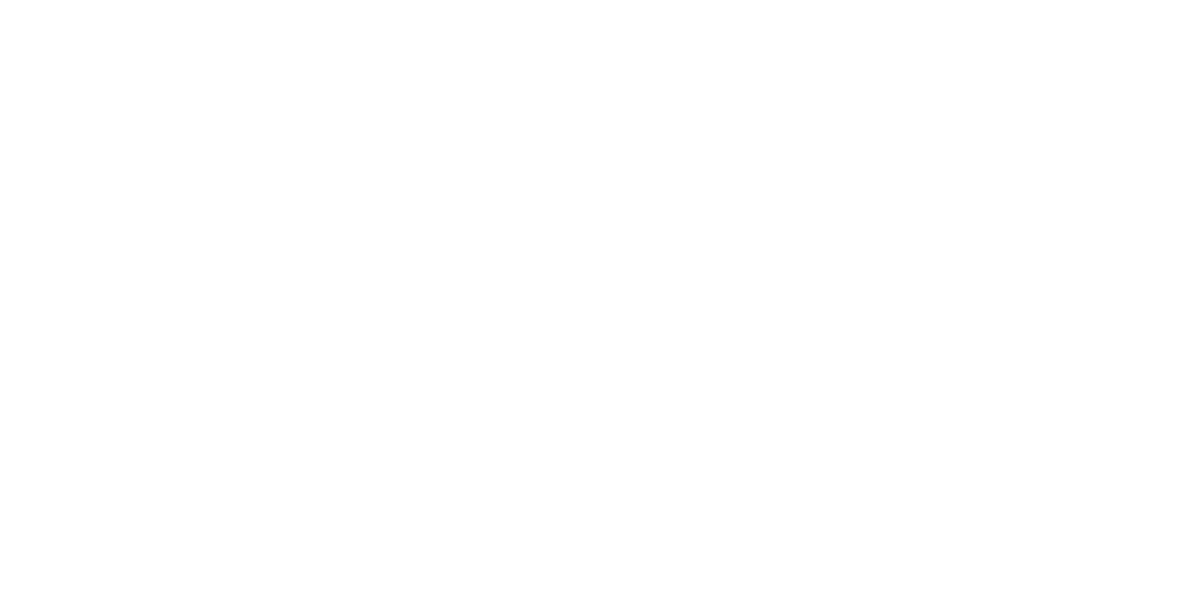 scroll, scrollTop: 0, scrollLeft: 0, axis: both 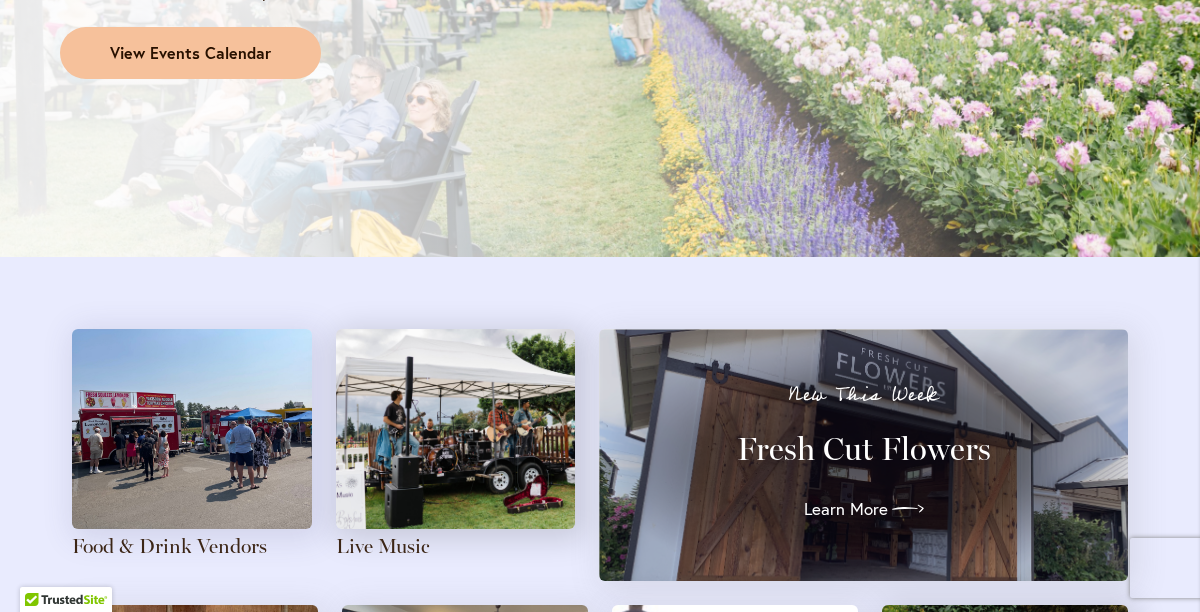 type on "**********" 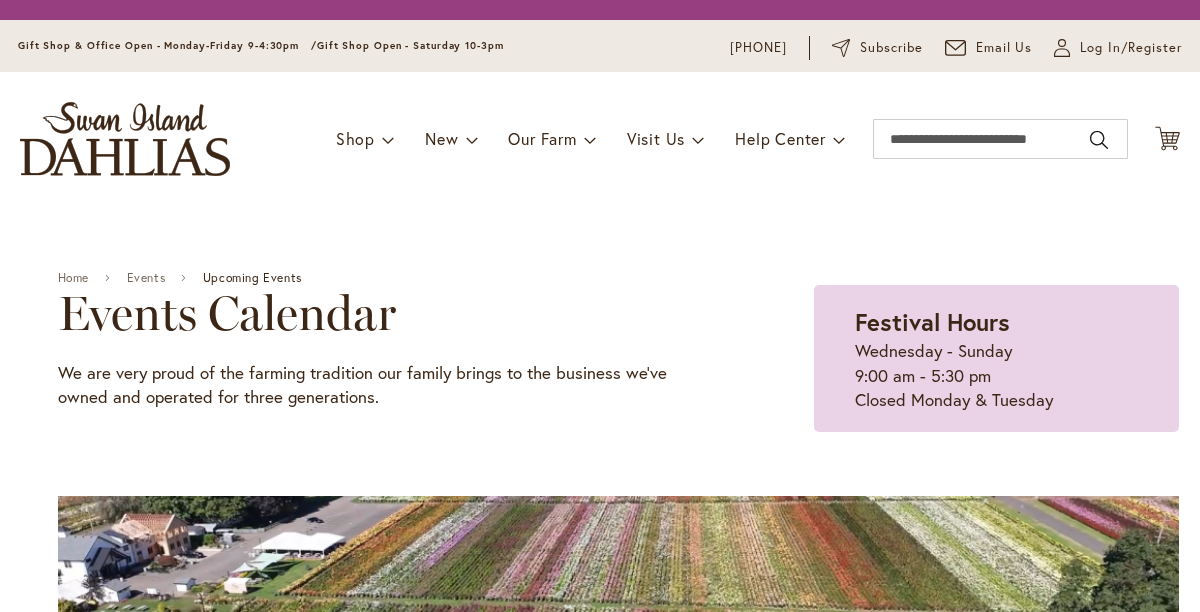 scroll, scrollTop: 0, scrollLeft: 0, axis: both 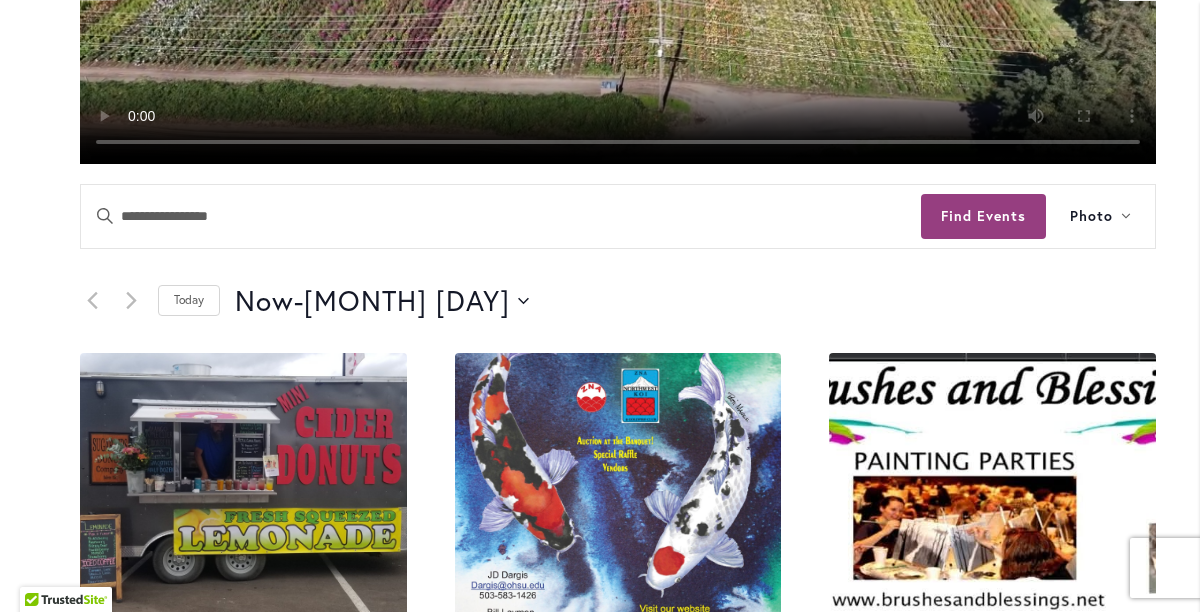 type on "**********" 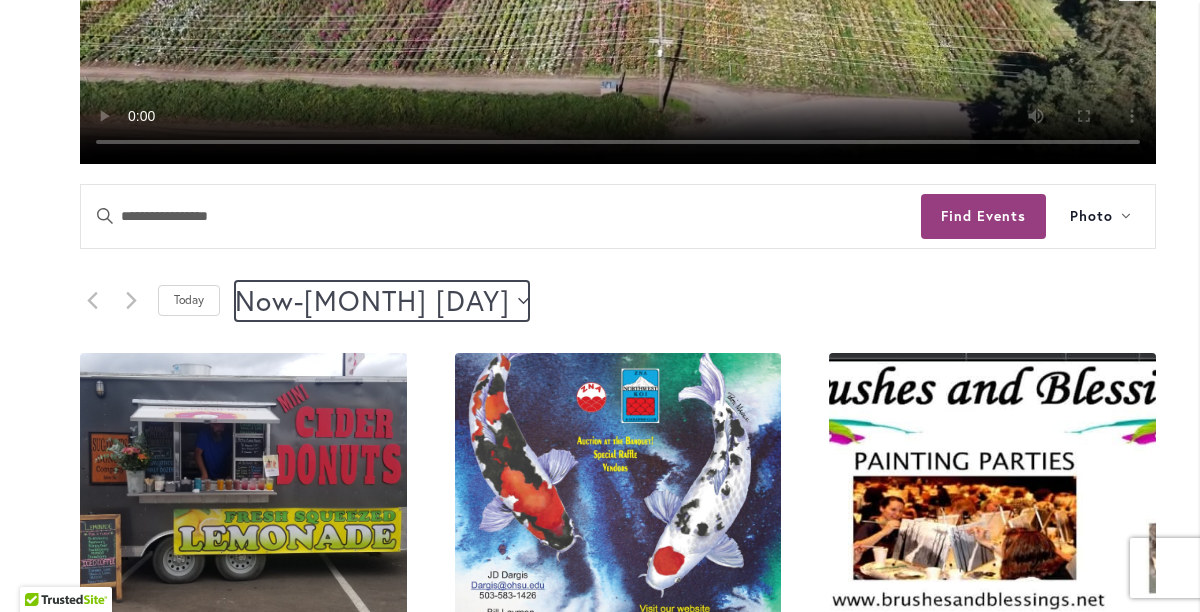 click on "Now
Now
-
8/6/2025
August 6" at bounding box center [382, 301] 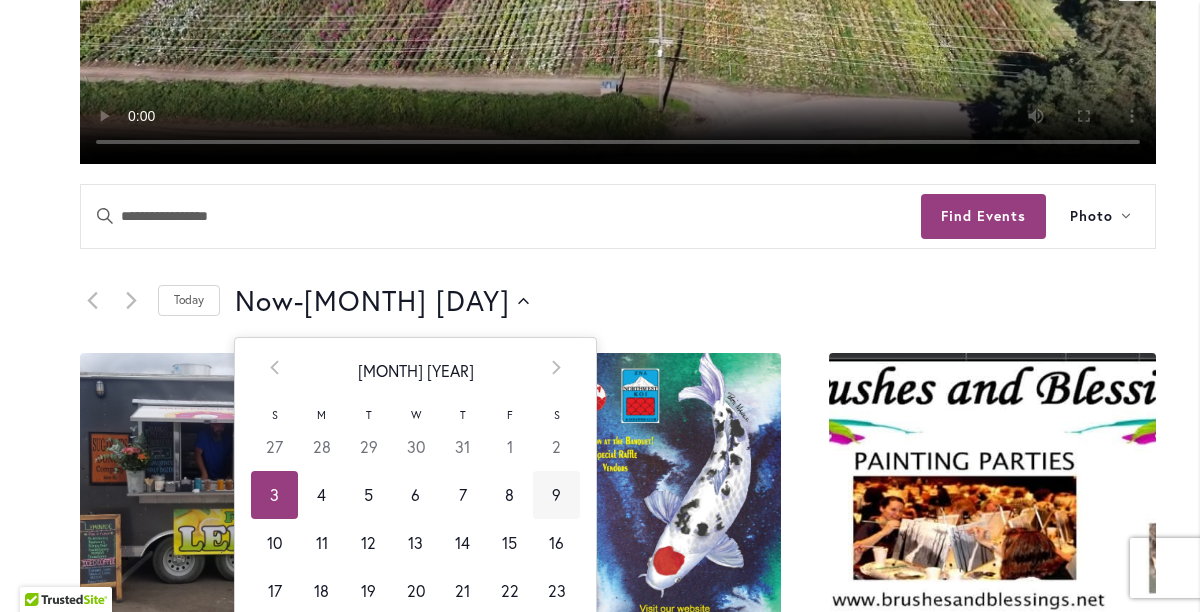 click on "9" at bounding box center [556, 495] 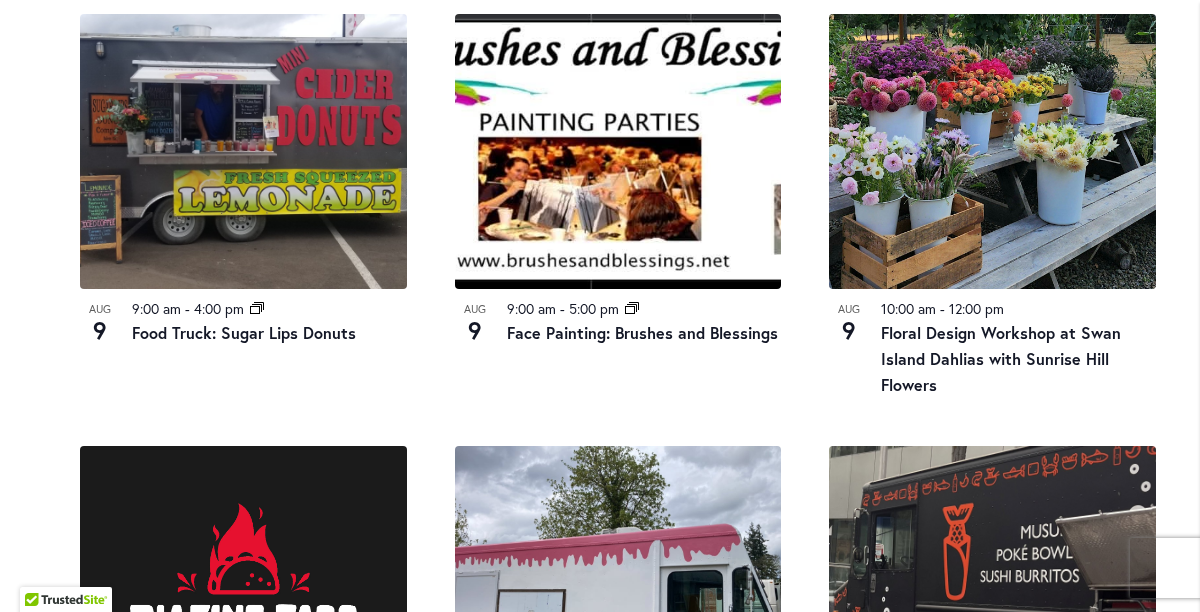 scroll, scrollTop: 1077, scrollLeft: 0, axis: vertical 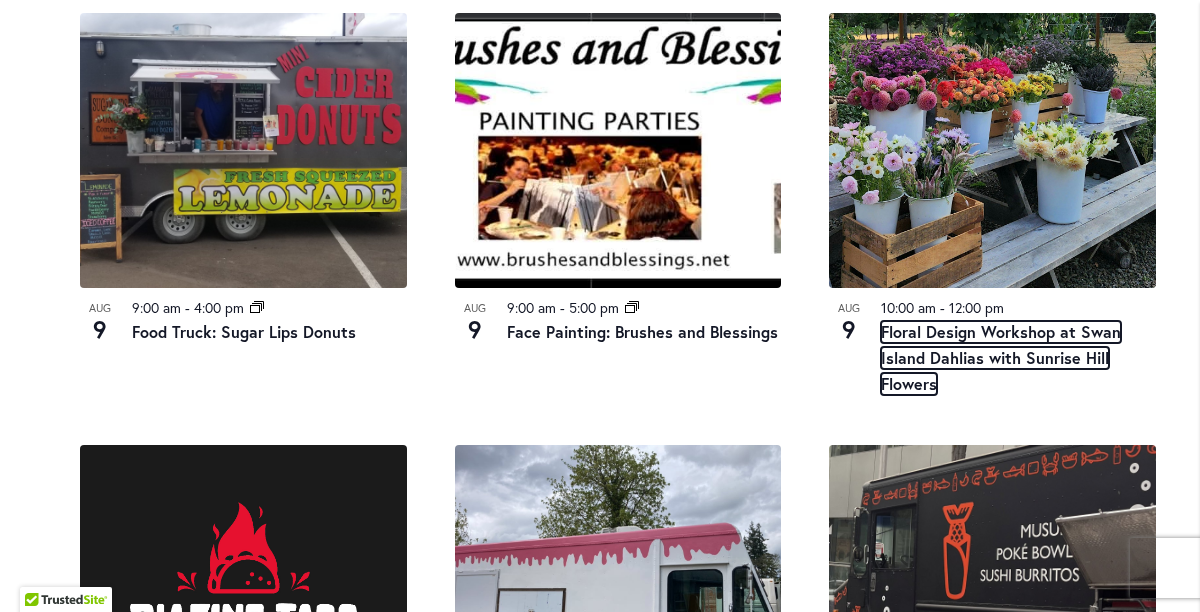 click on "Floral Design Workshop at Swan Island Dahlias with Sunrise Hill Flowers" at bounding box center [1001, 358] 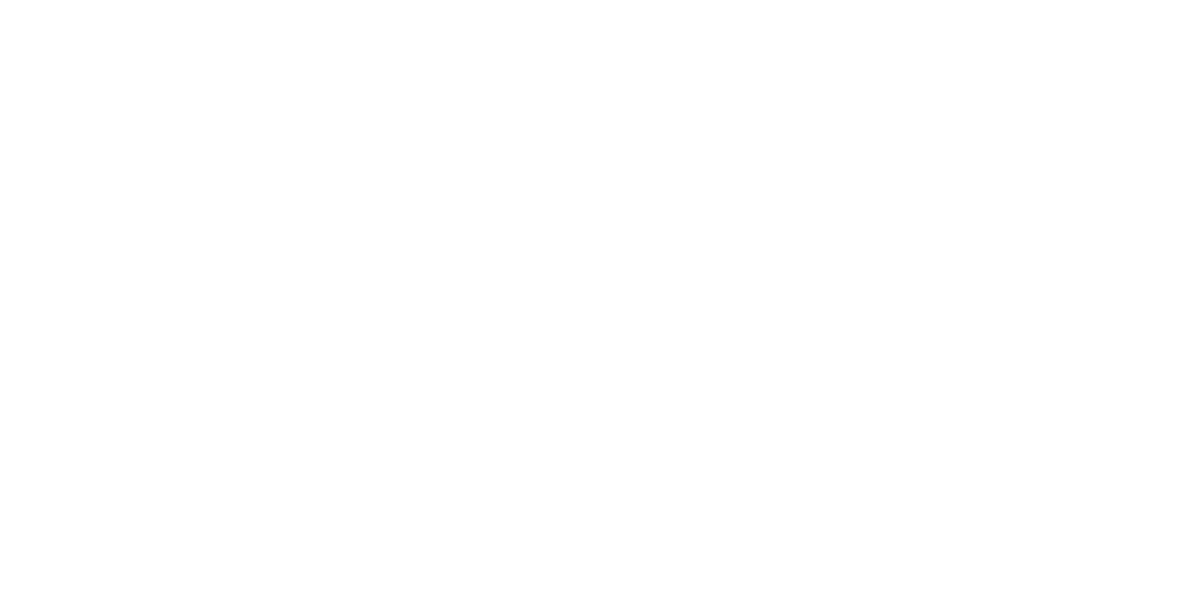 scroll, scrollTop: 0, scrollLeft: 0, axis: both 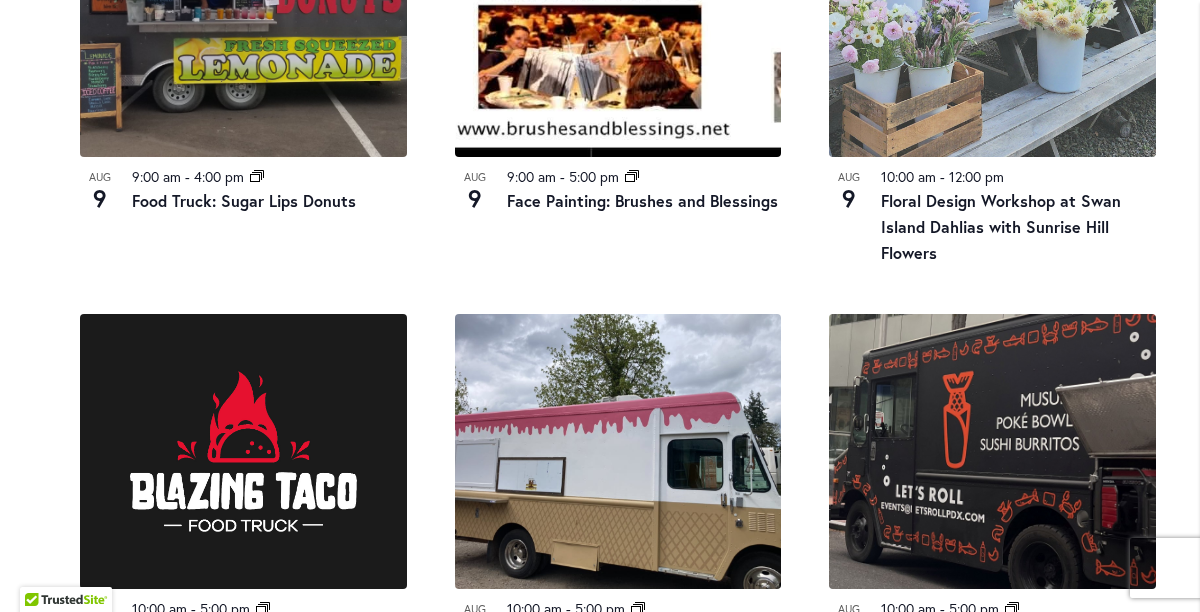 type on "**********" 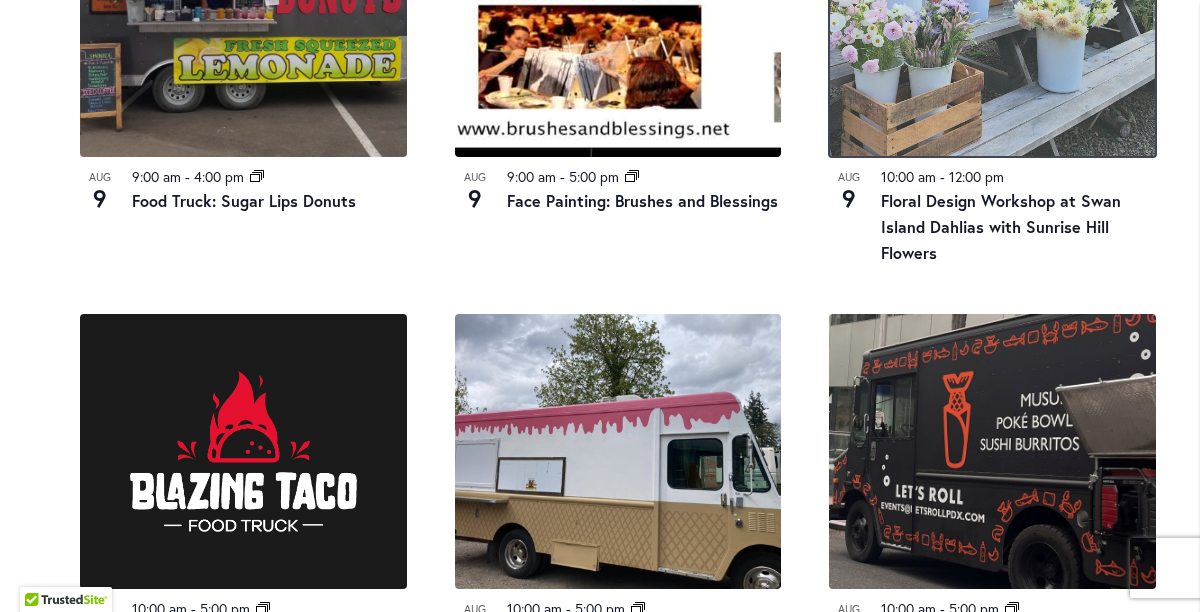 click at bounding box center [992, 19] 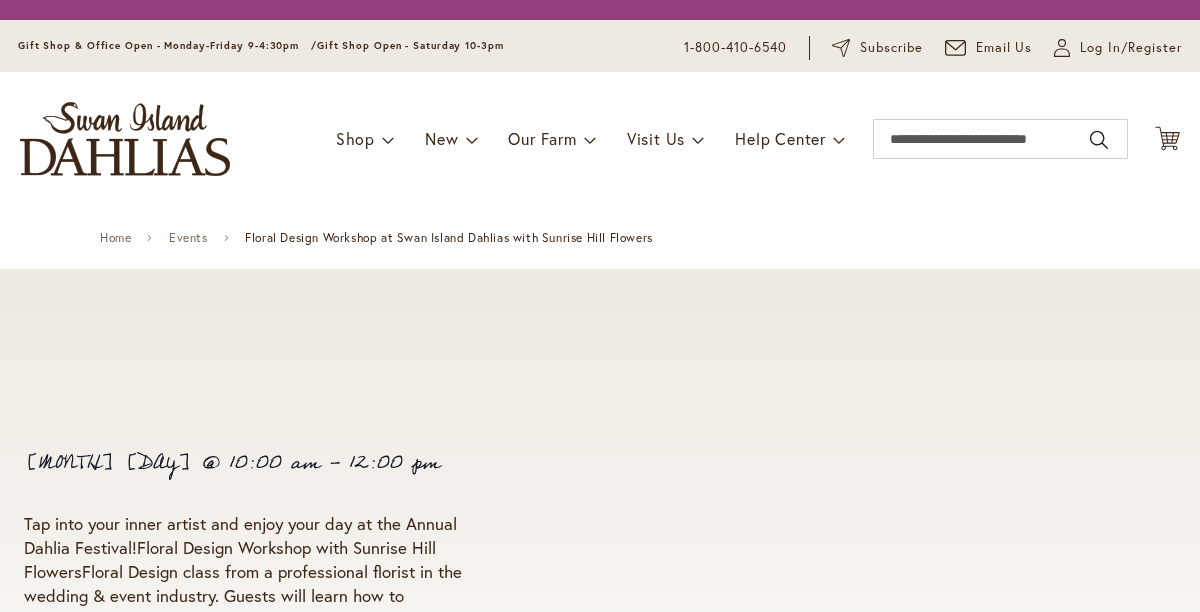 scroll, scrollTop: 0, scrollLeft: 0, axis: both 